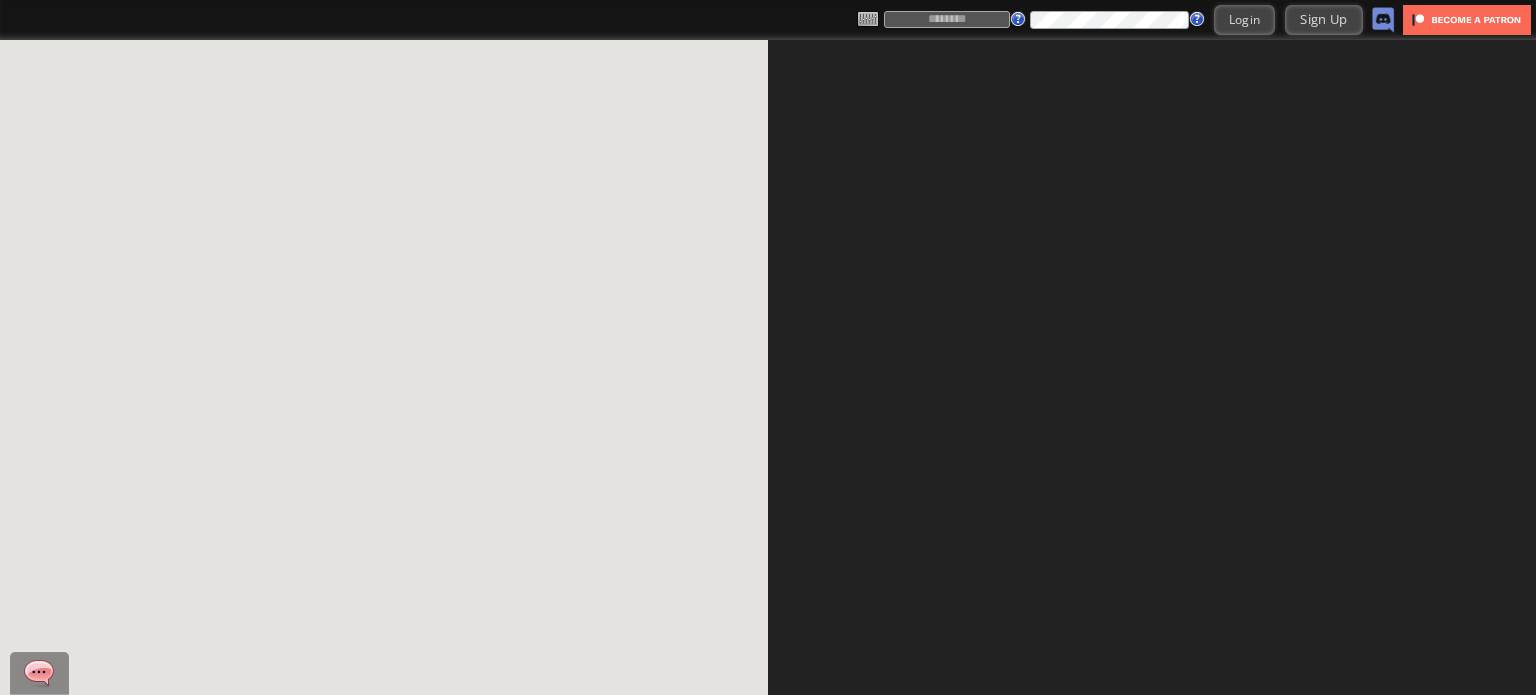scroll, scrollTop: 0, scrollLeft: 0, axis: both 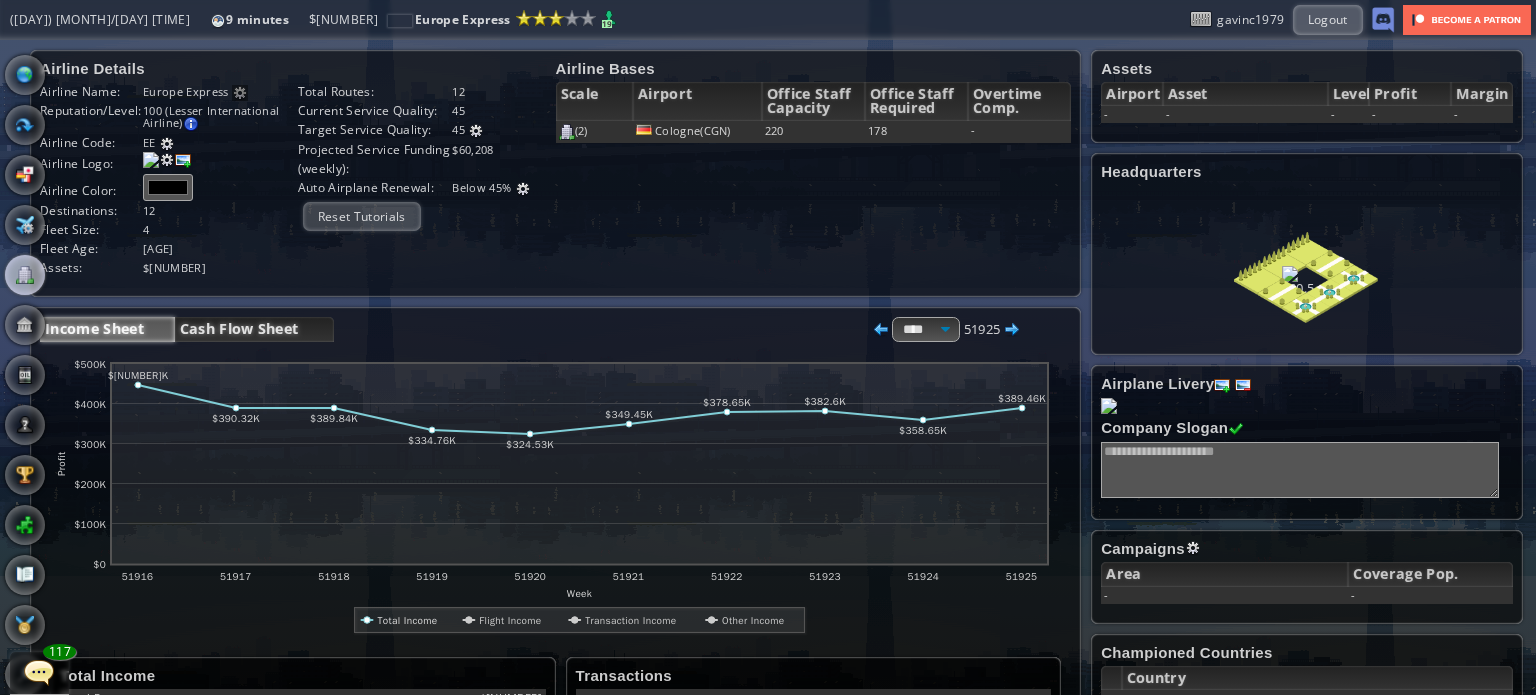 click on "Cash Flow Sheet" at bounding box center [254, 329] 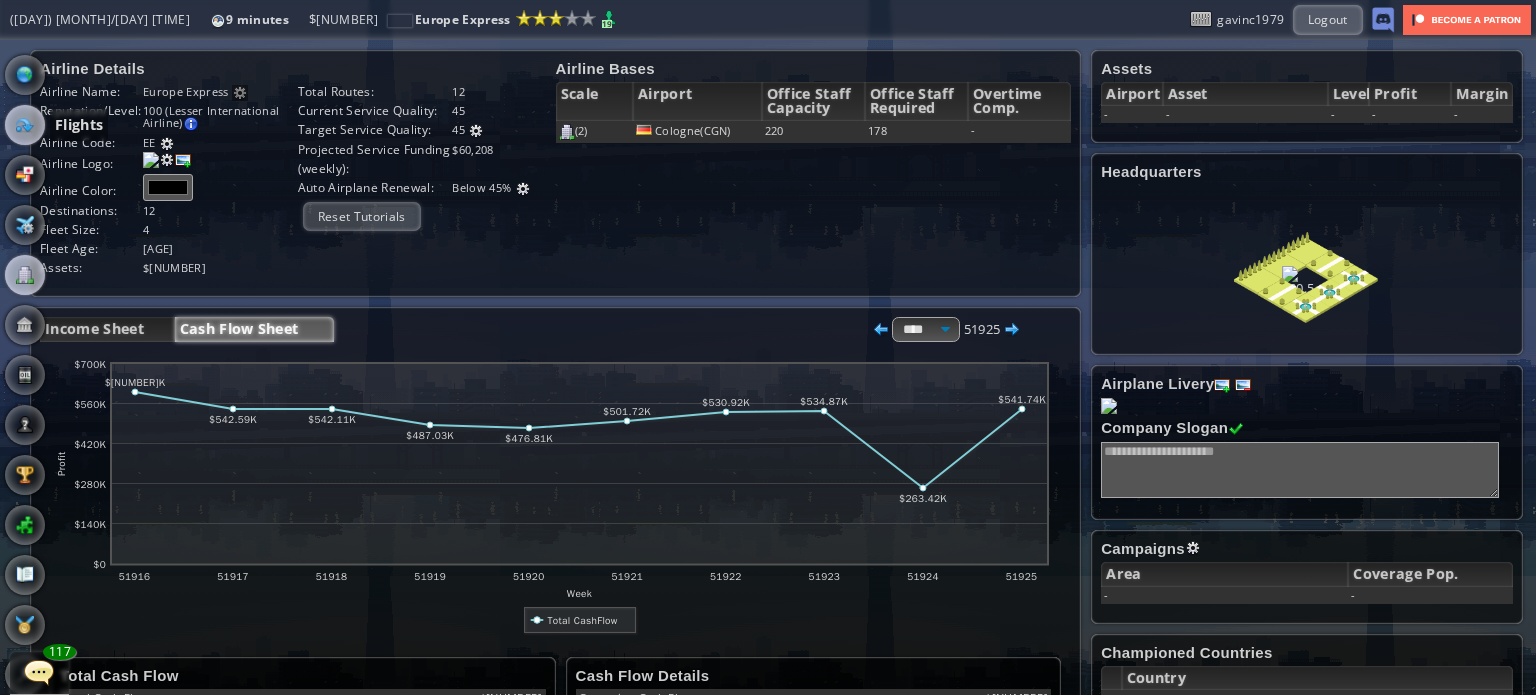 click at bounding box center [25, 125] 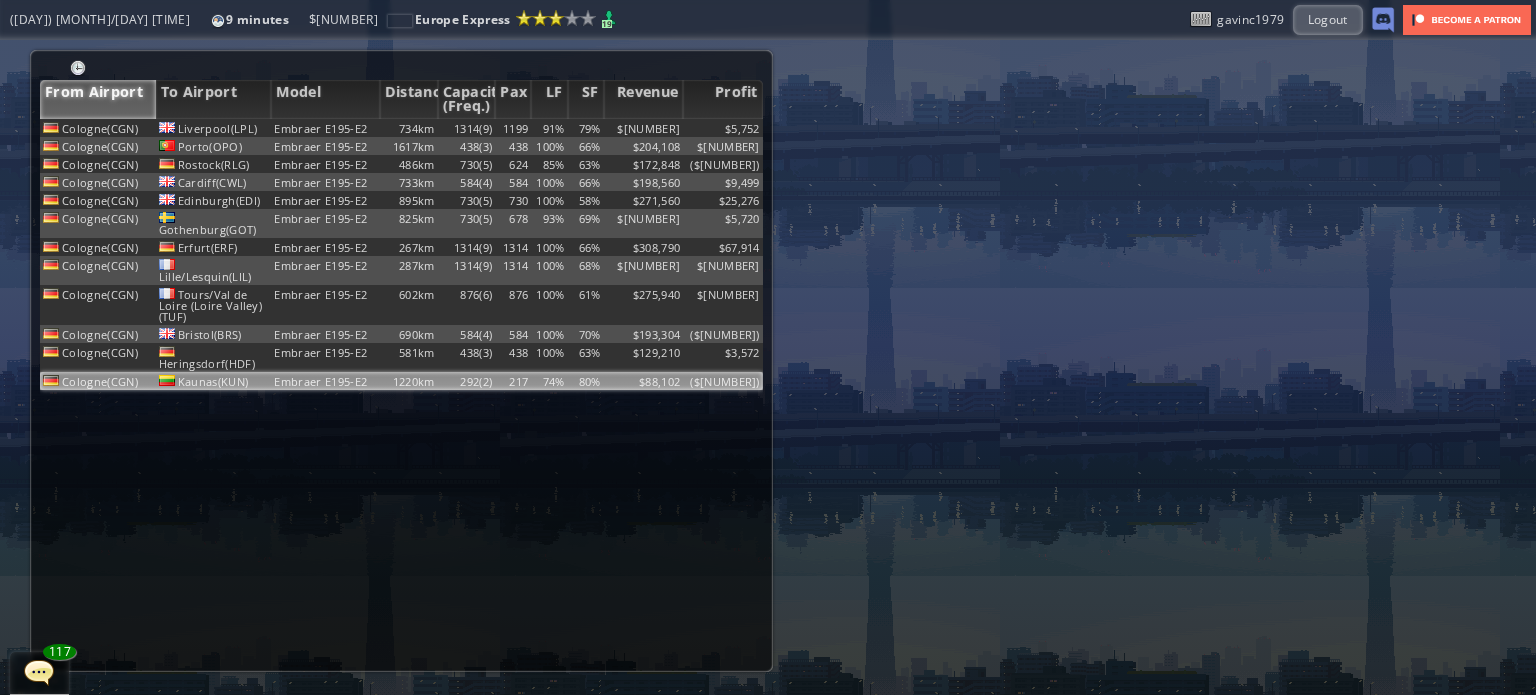 click on "Embraer E195-E2" at bounding box center (325, 128) 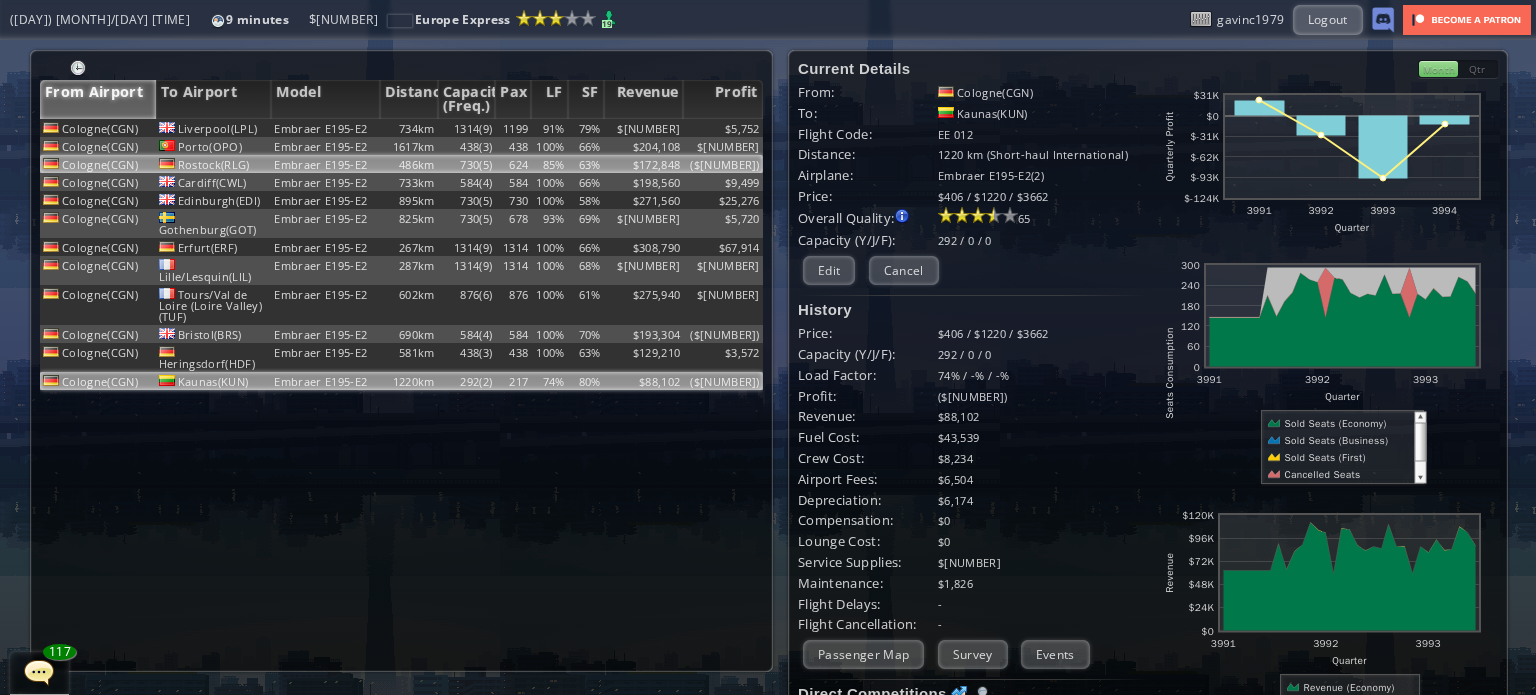 click on "486km" at bounding box center [409, 128] 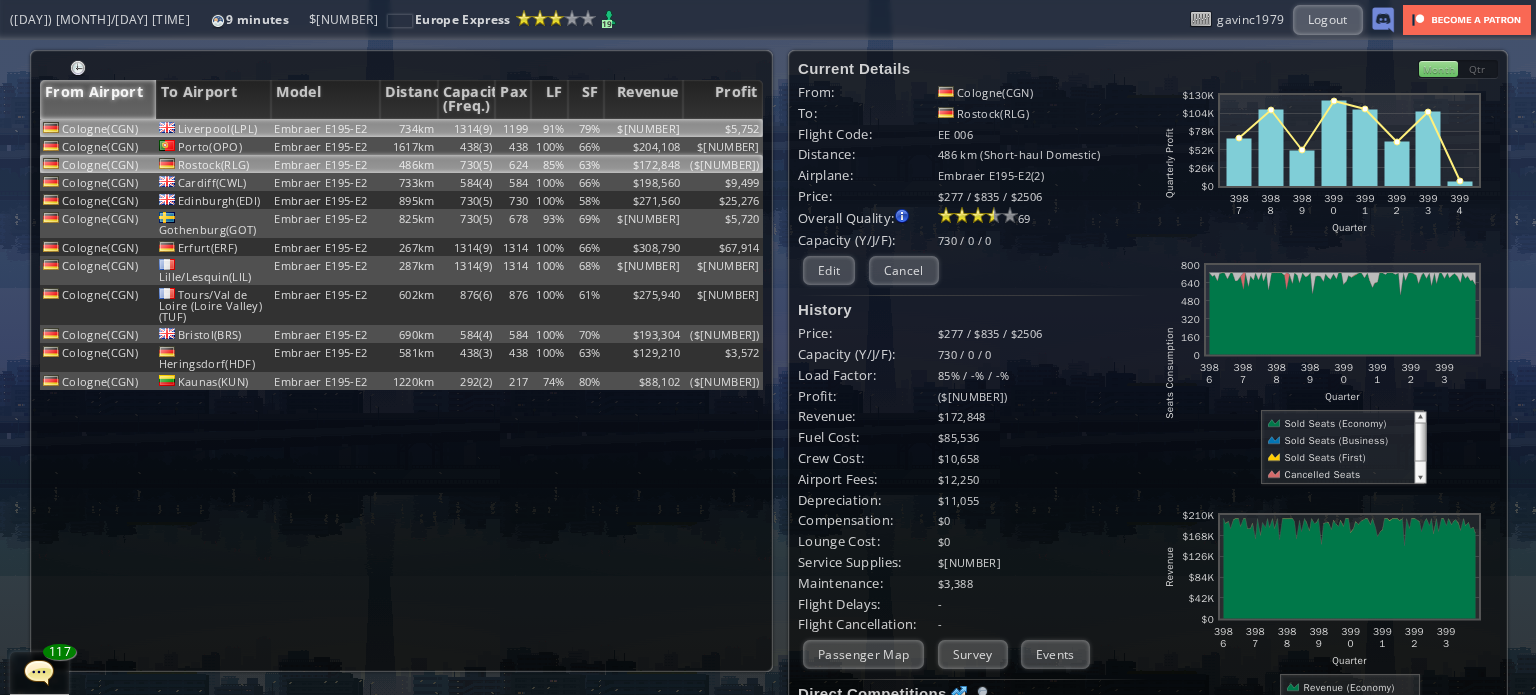 click on "1199" at bounding box center [513, 128] 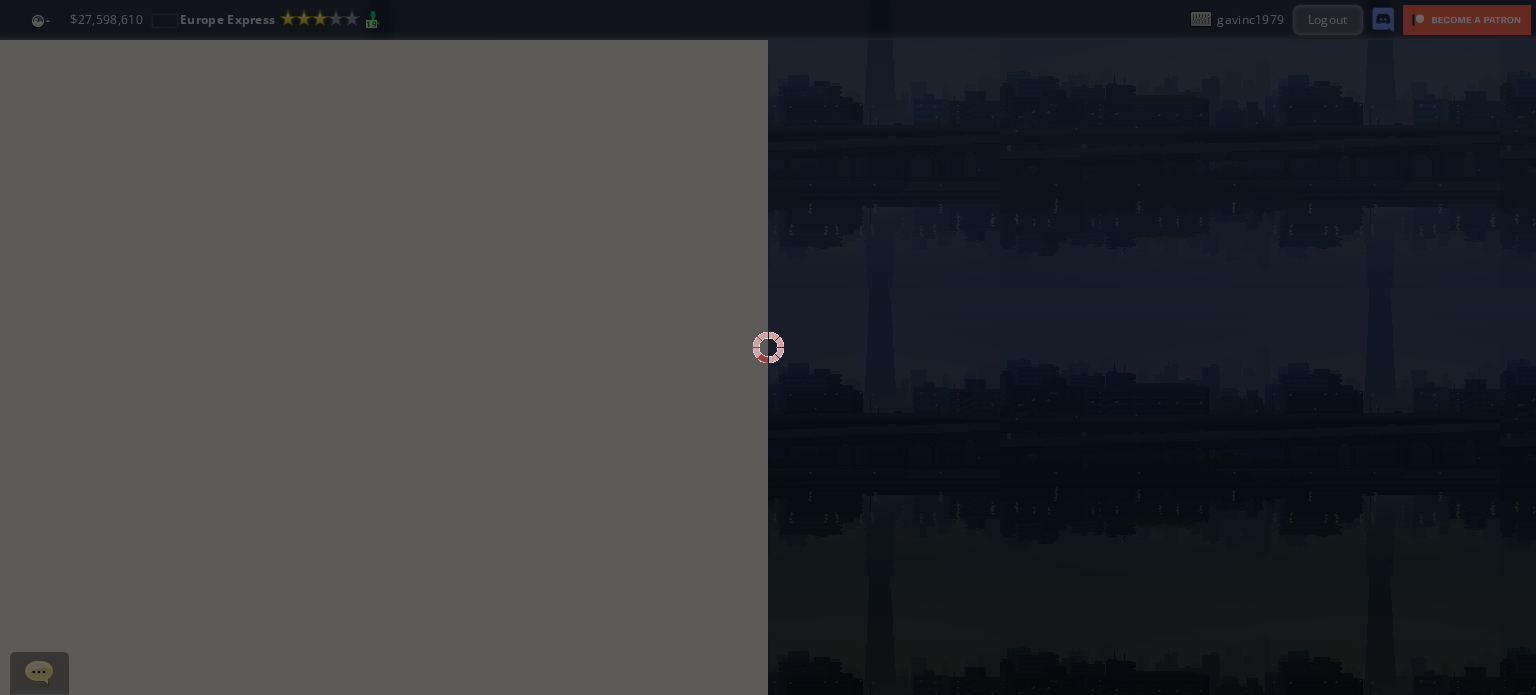 scroll, scrollTop: 0, scrollLeft: 0, axis: both 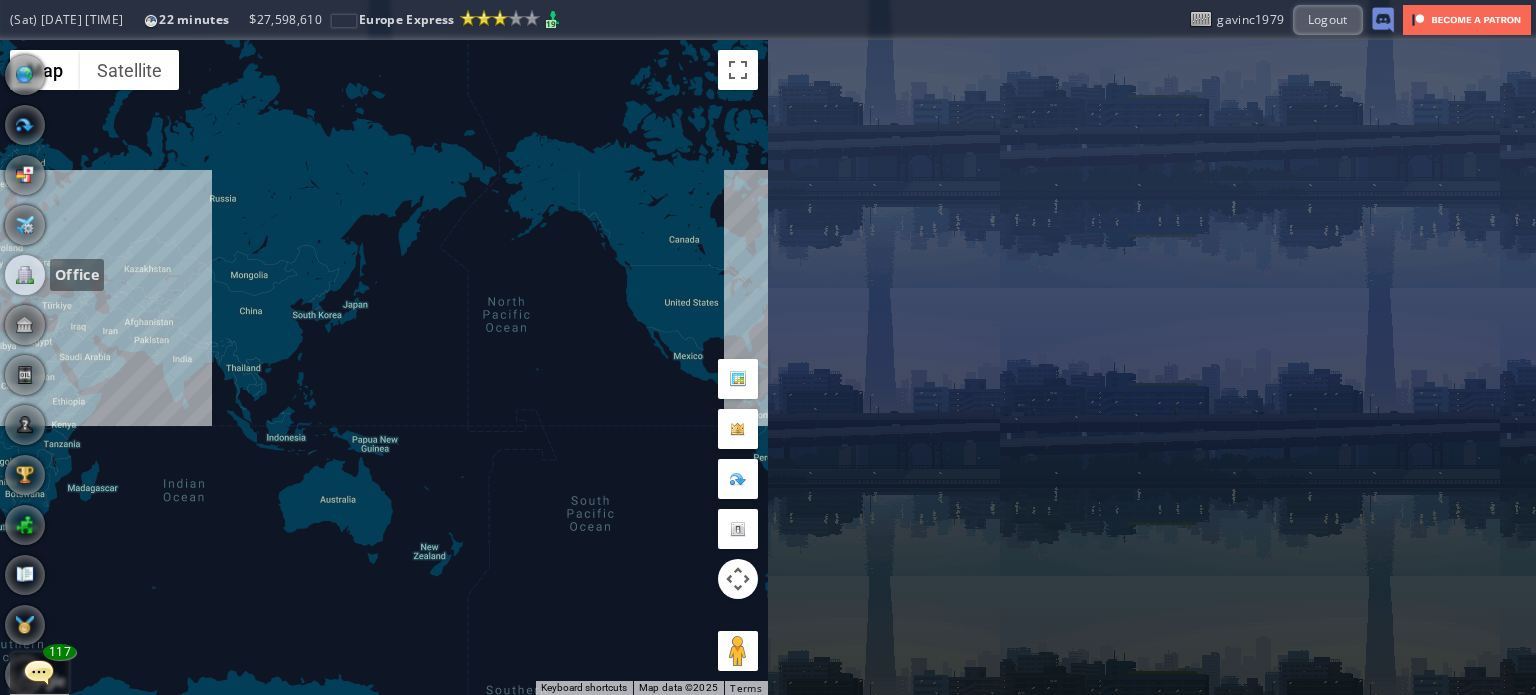 click at bounding box center [25, 275] 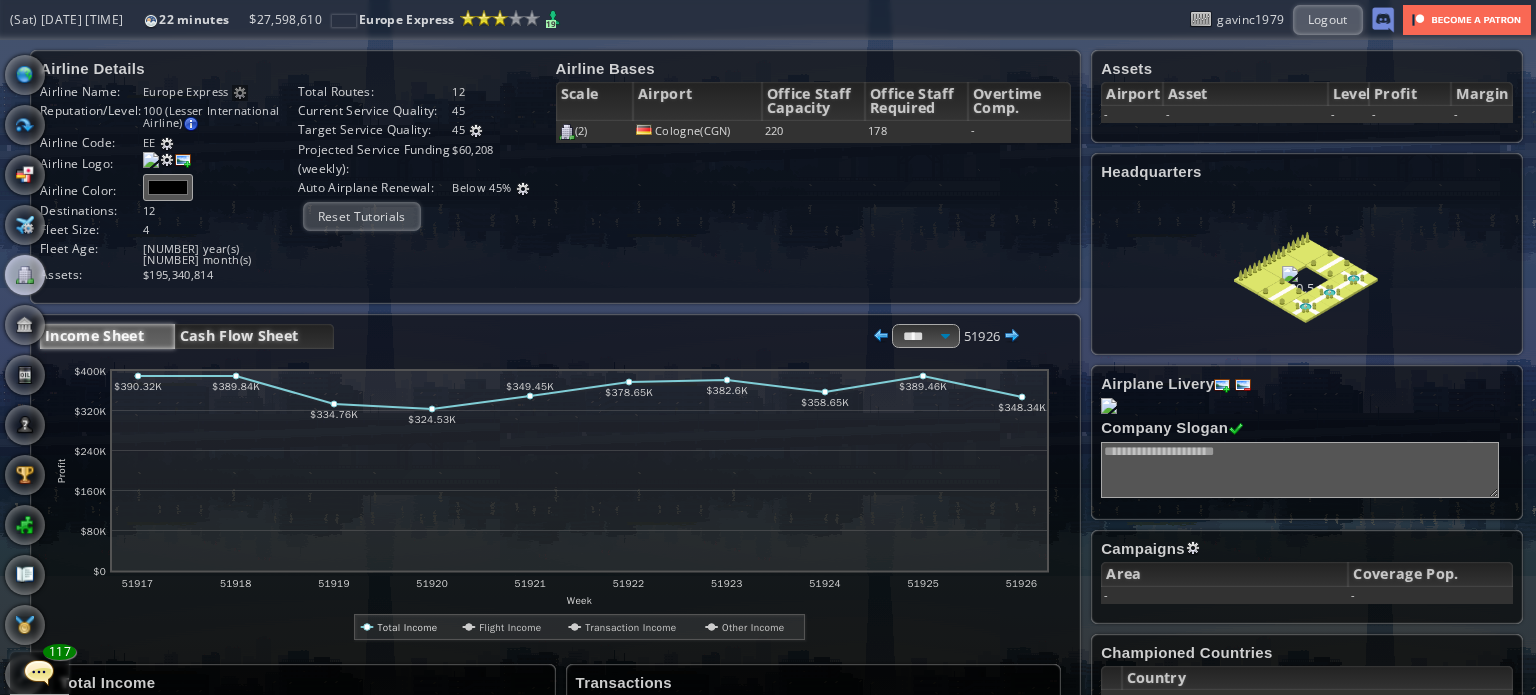 click on "Cash Flow Sheet" at bounding box center [254, 336] 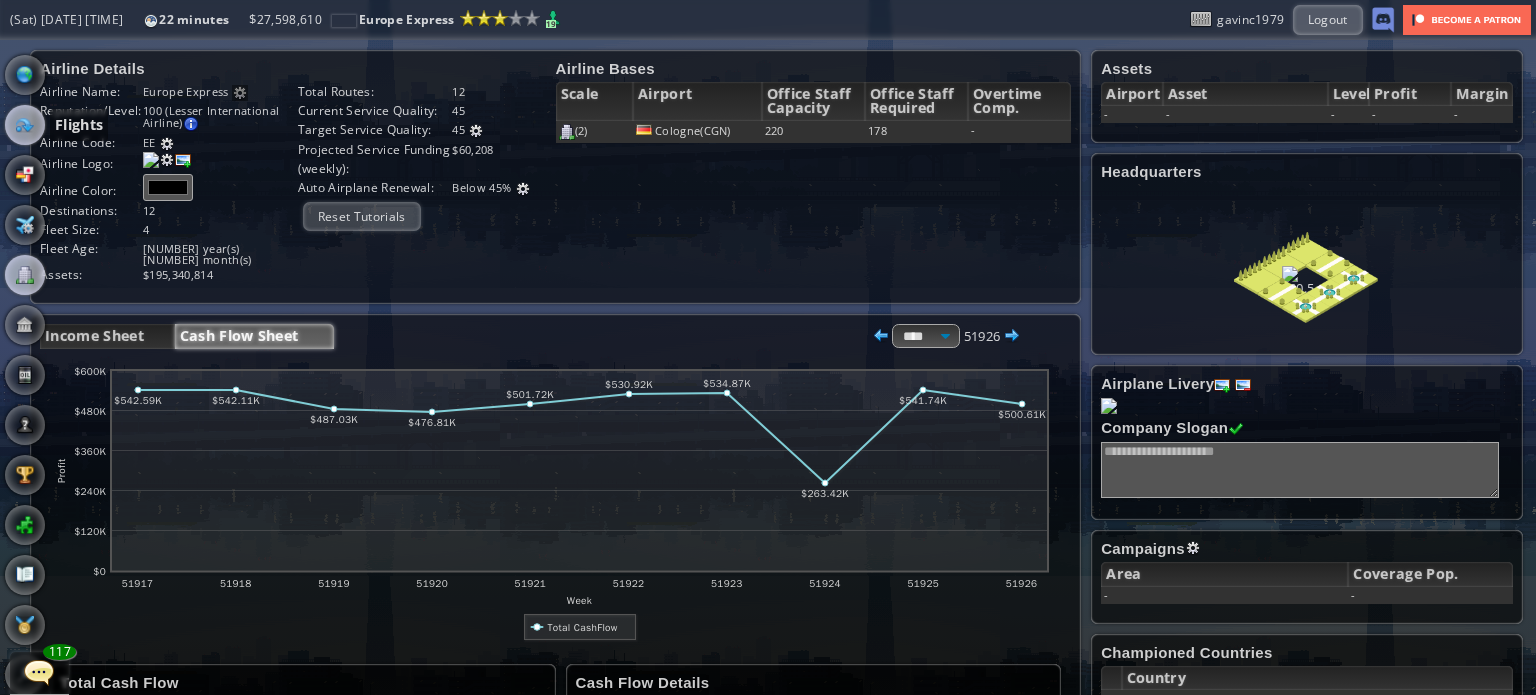 click at bounding box center [25, 125] 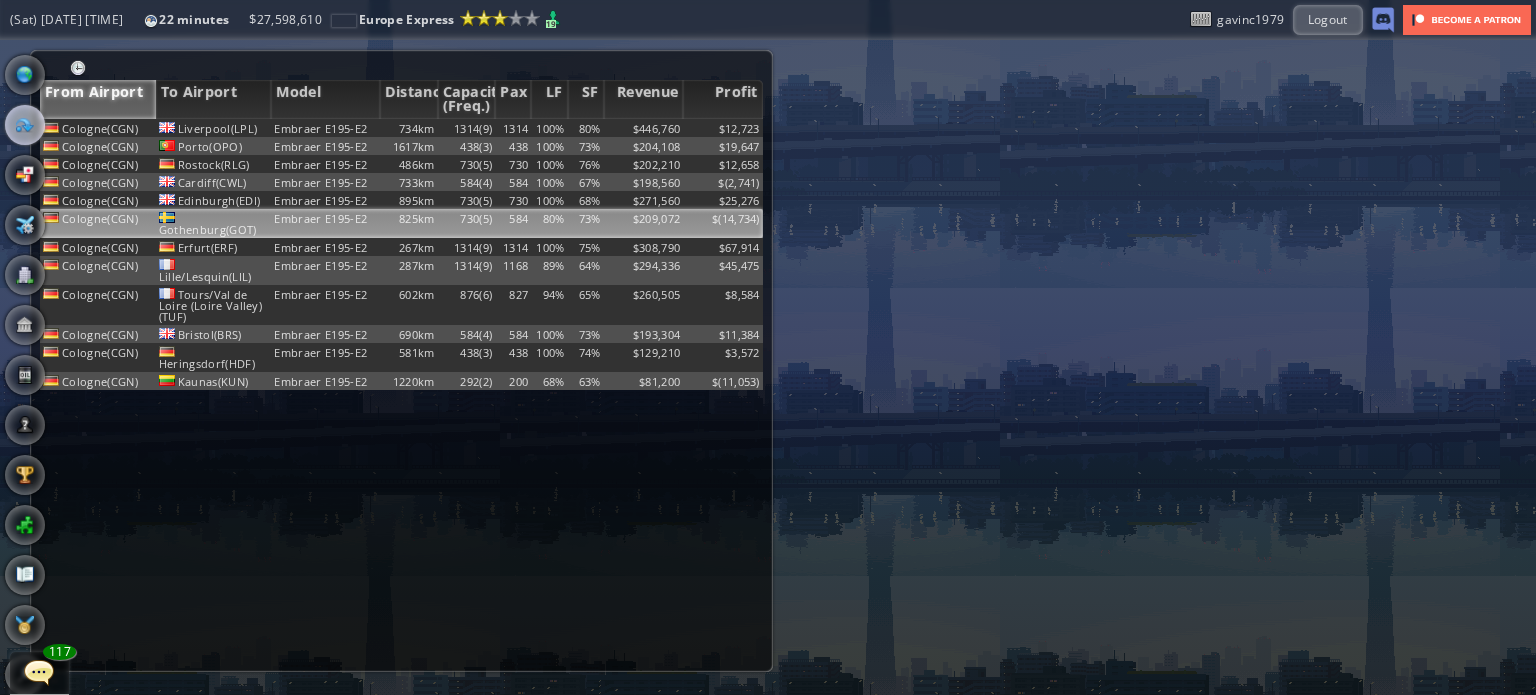 click on "Embraer E195-E2" at bounding box center [325, 128] 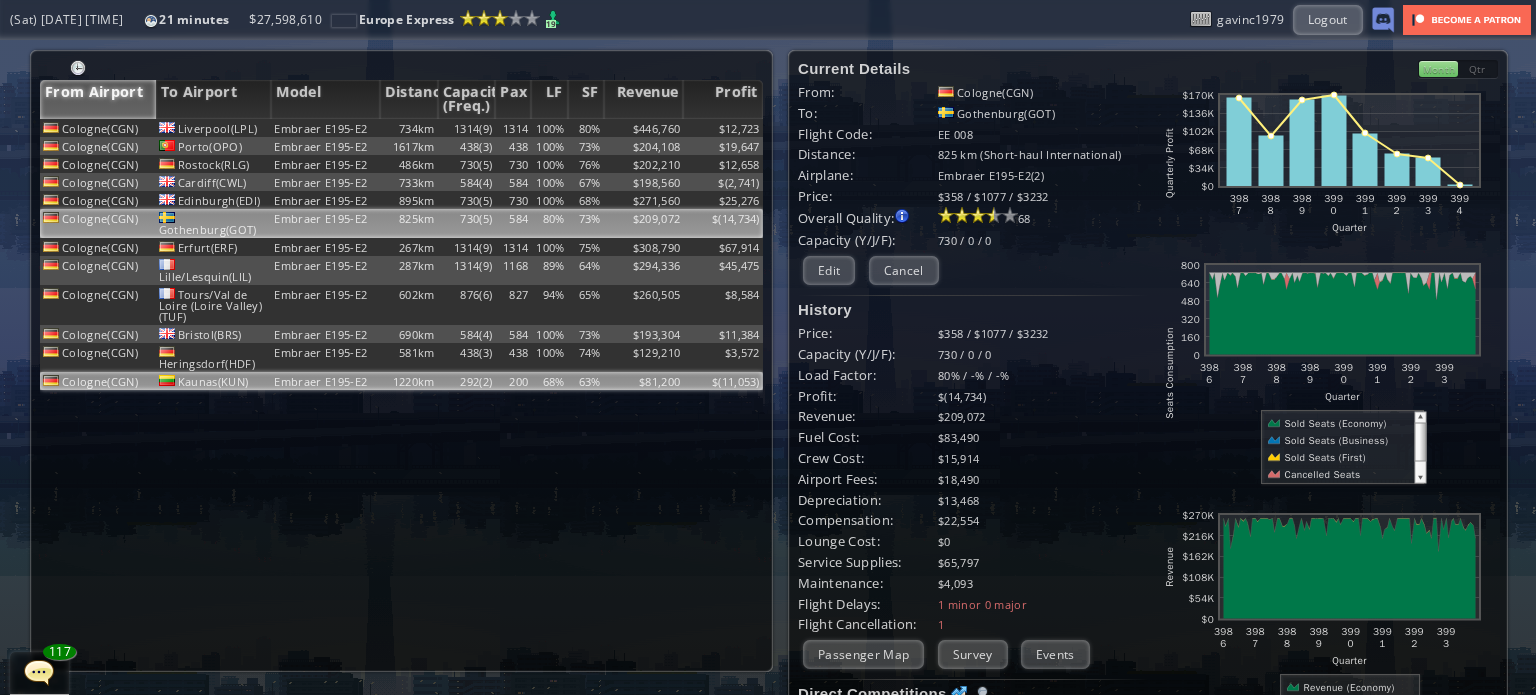 click on "Embraer E195-E2" at bounding box center (325, 128) 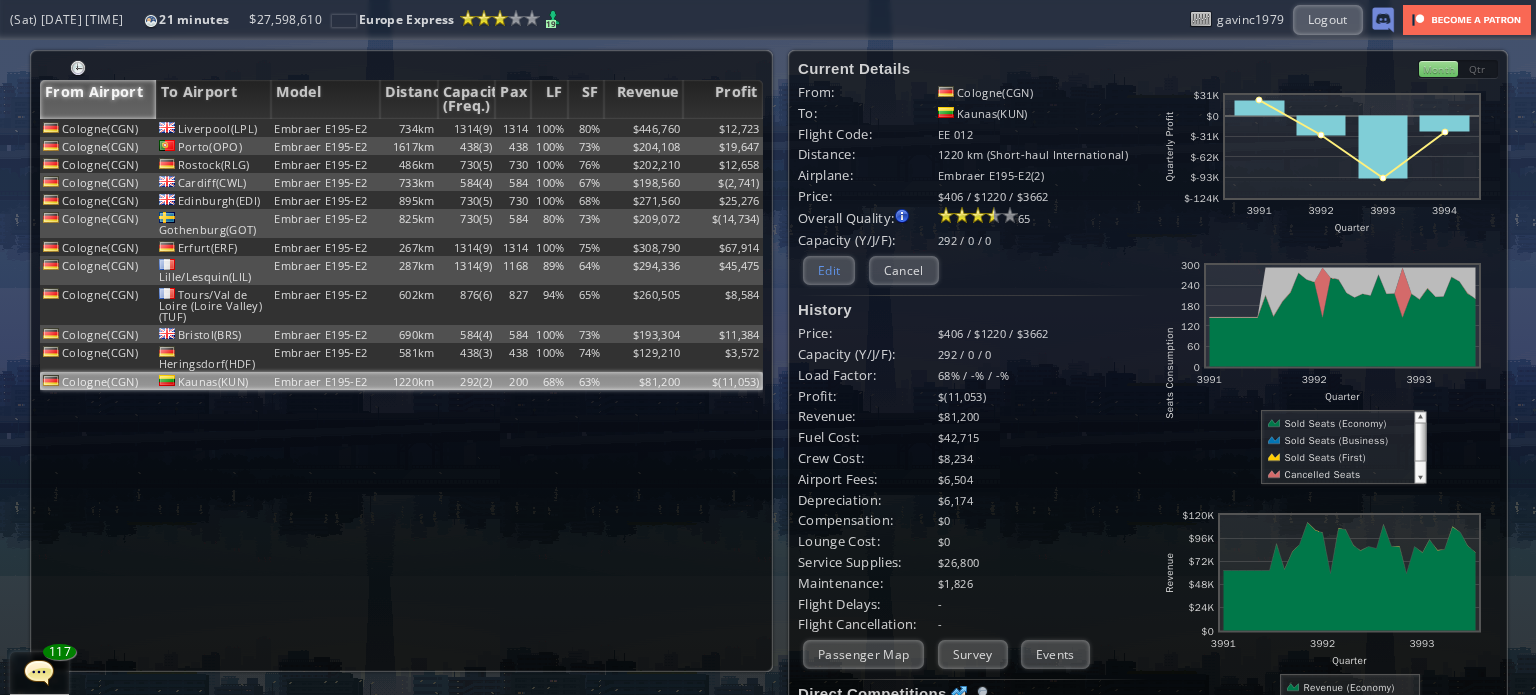 click on "Edit" at bounding box center [829, 270] 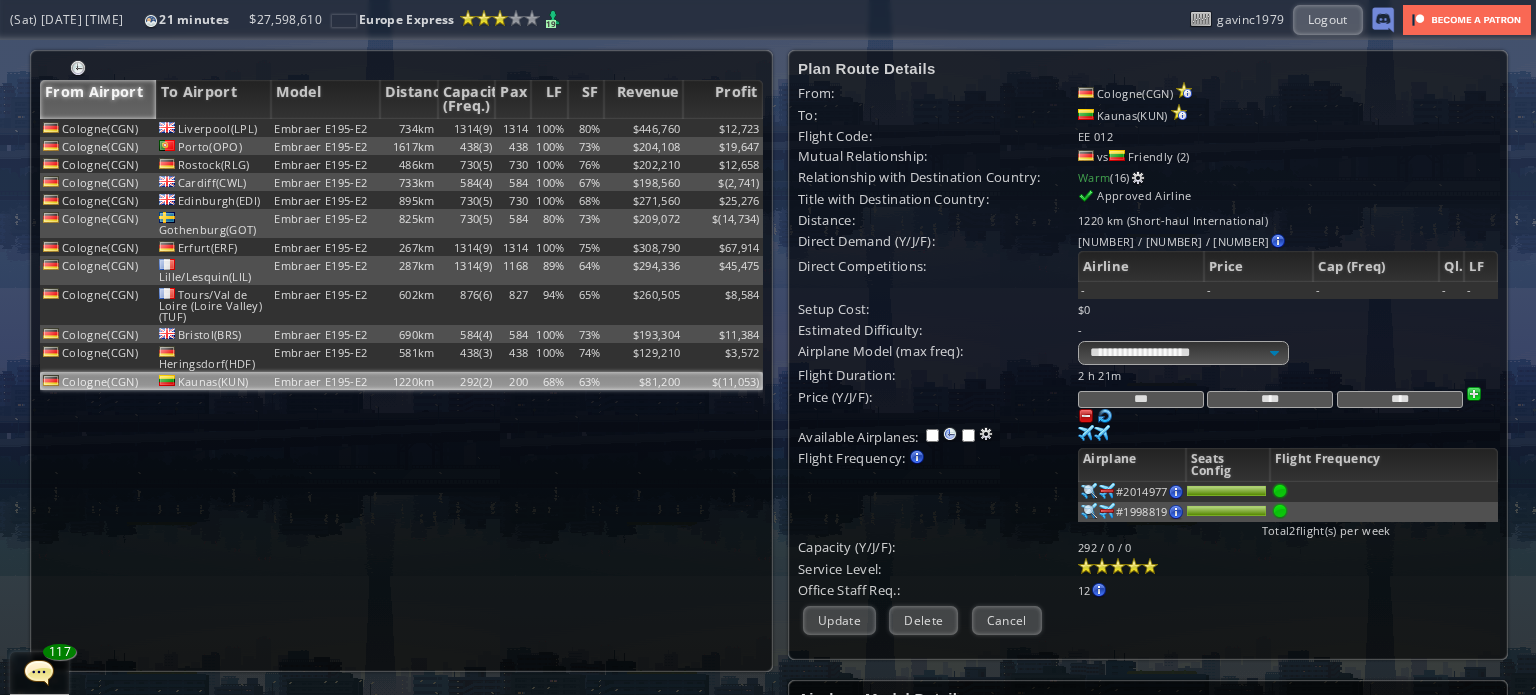 click at bounding box center [1086, 416] 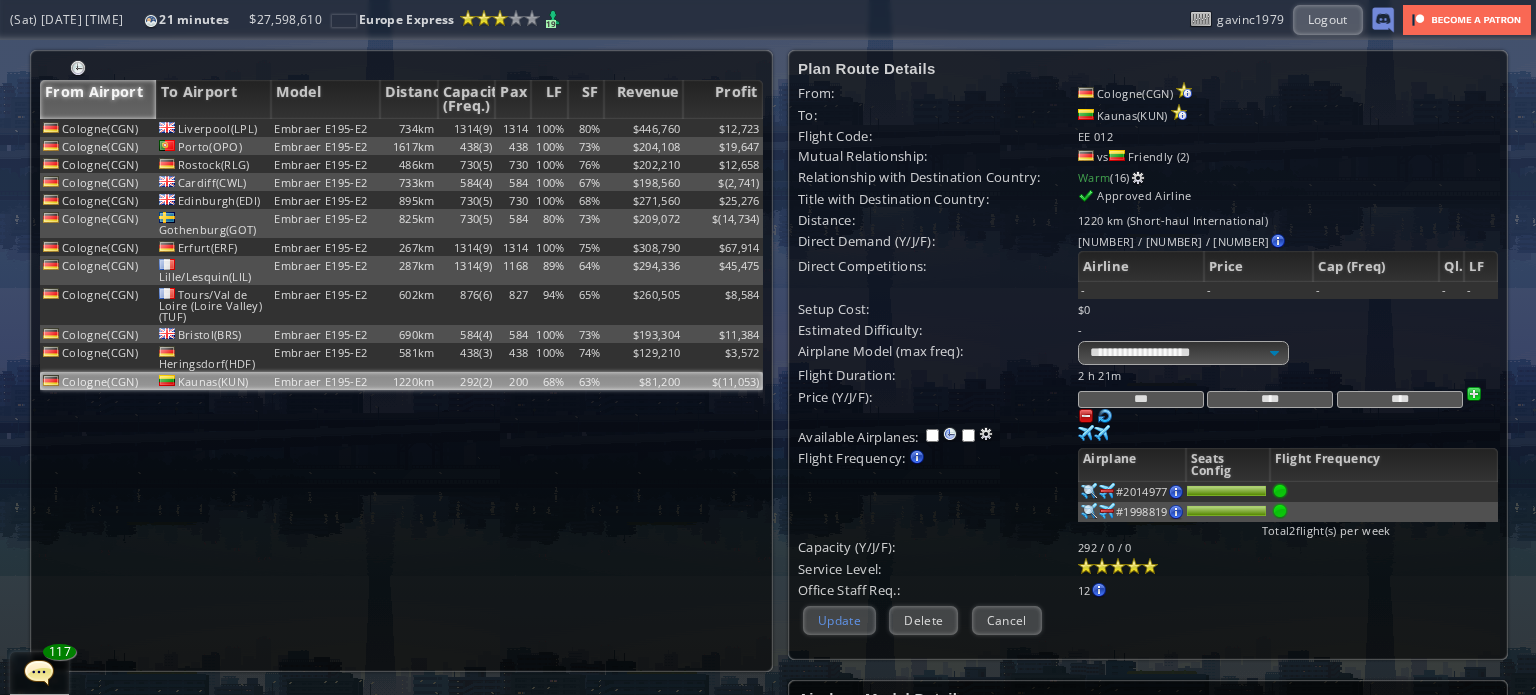 click on "Update" at bounding box center [839, 620] 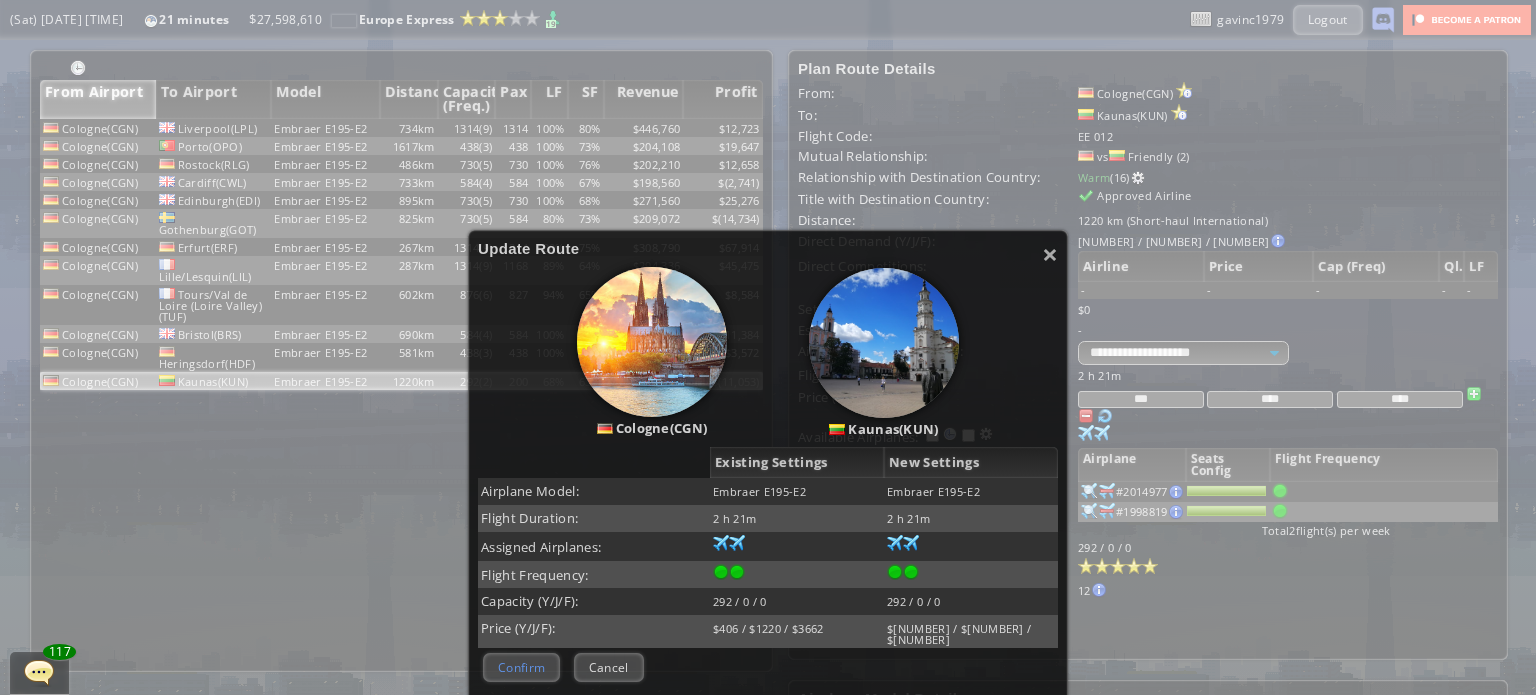 click on "Confirm" at bounding box center (521, 667) 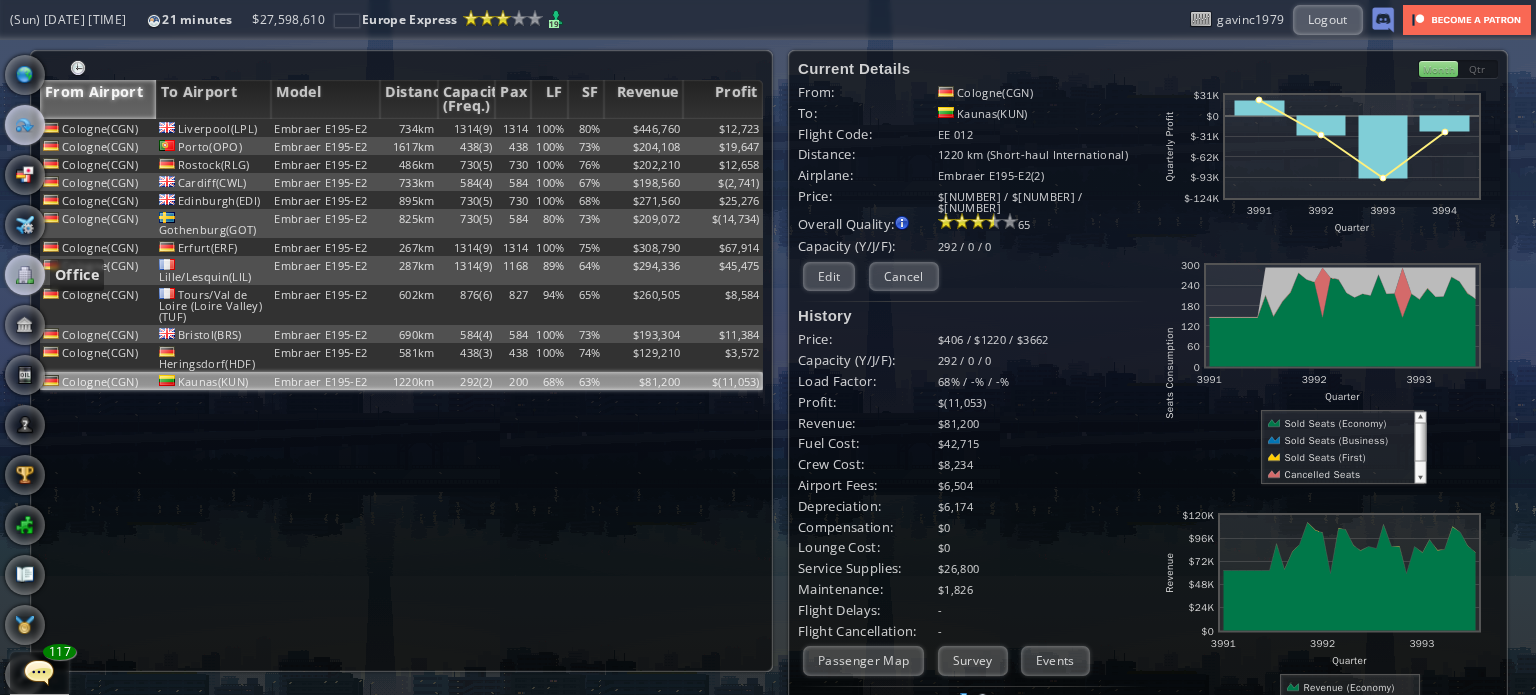 click at bounding box center (25, 275) 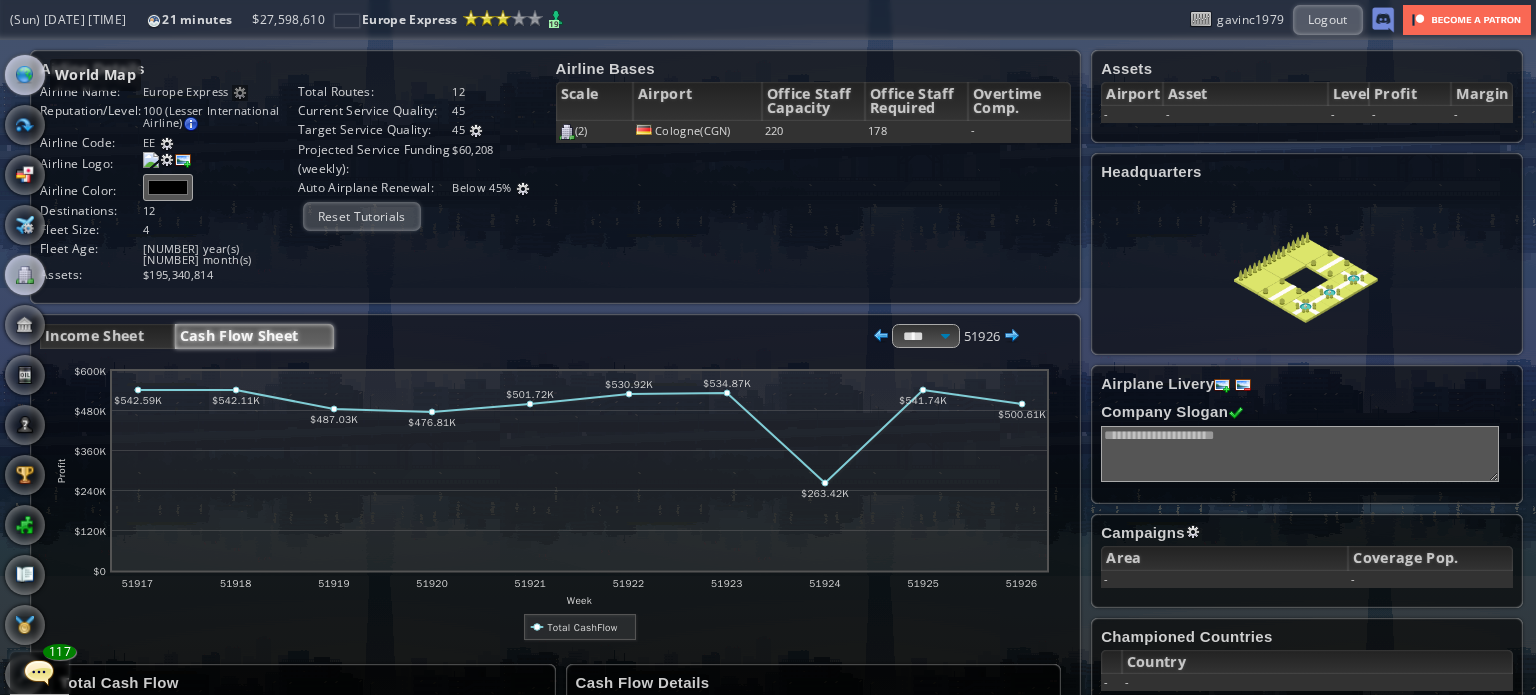 click at bounding box center (25, 75) 